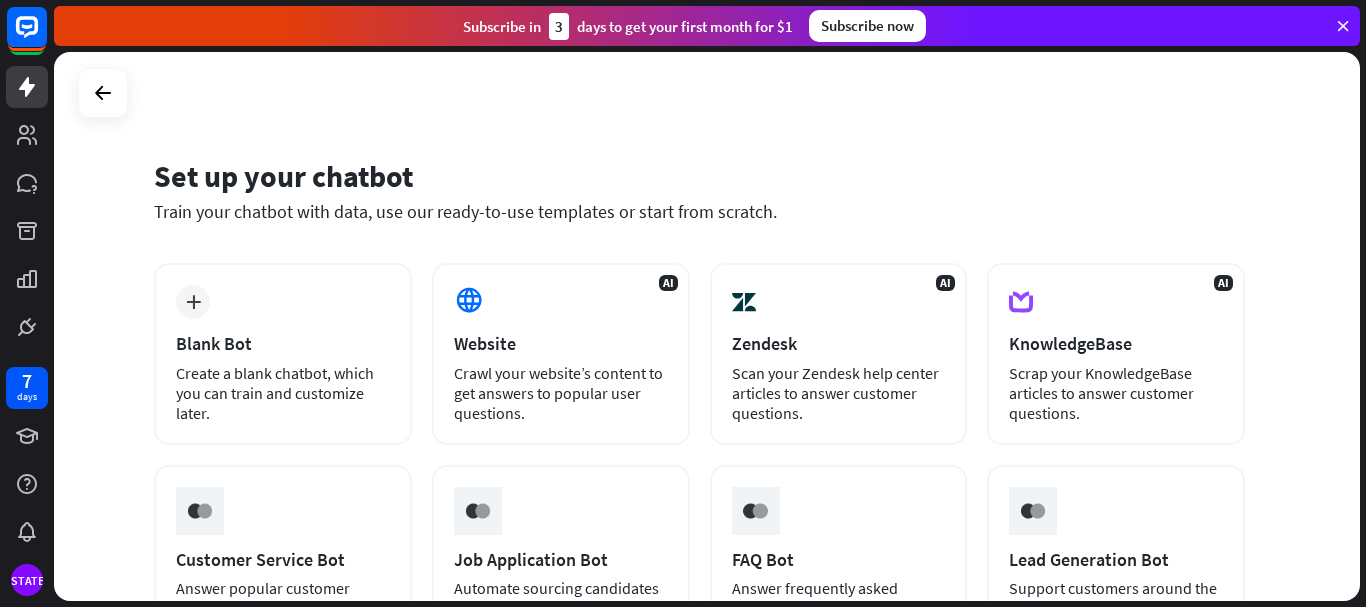 scroll, scrollTop: 0, scrollLeft: 0, axis: both 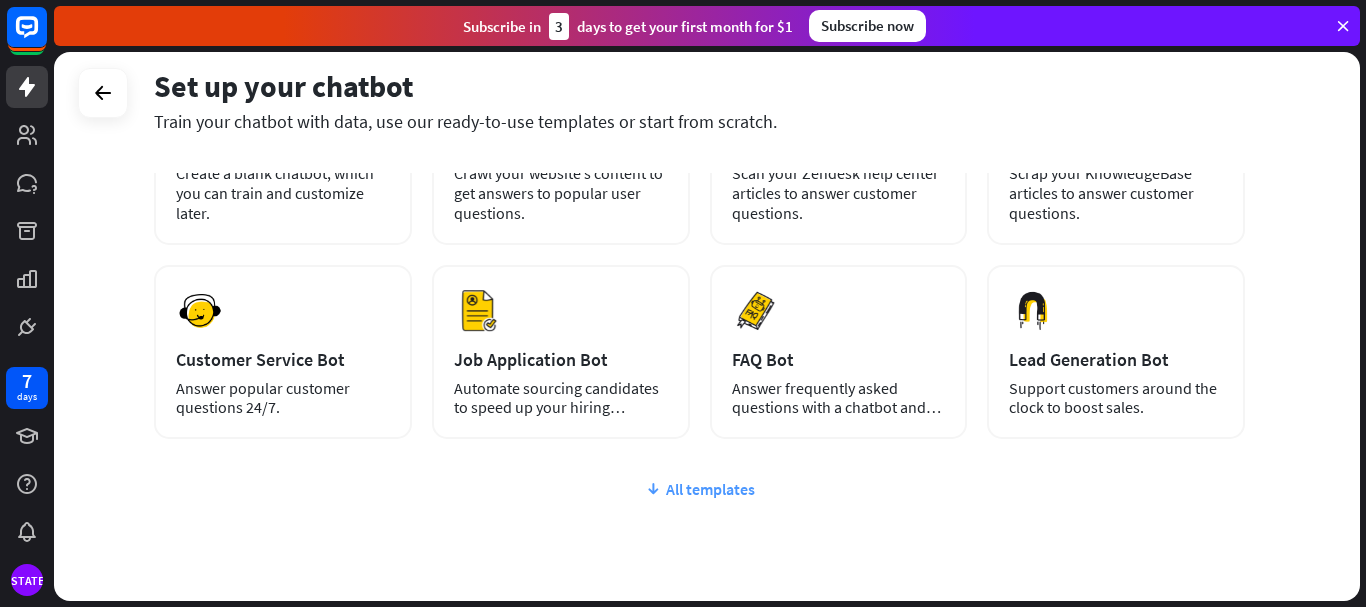 click on "All templates" at bounding box center [699, 489] 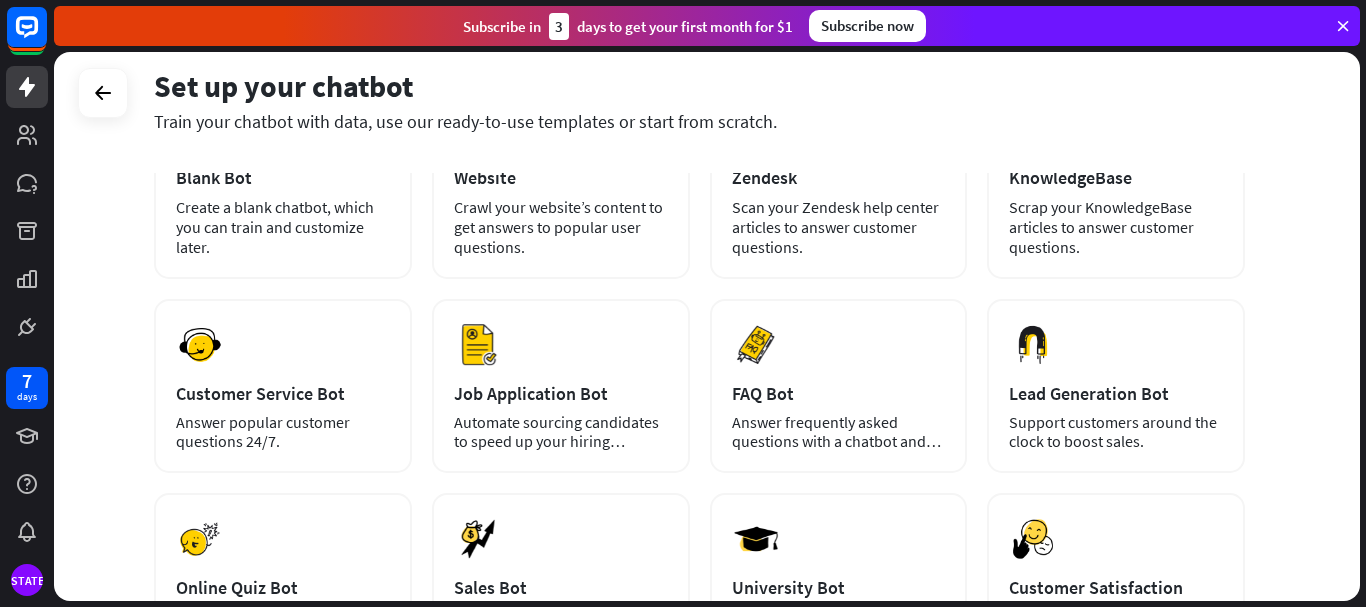 scroll, scrollTop: 0, scrollLeft: 0, axis: both 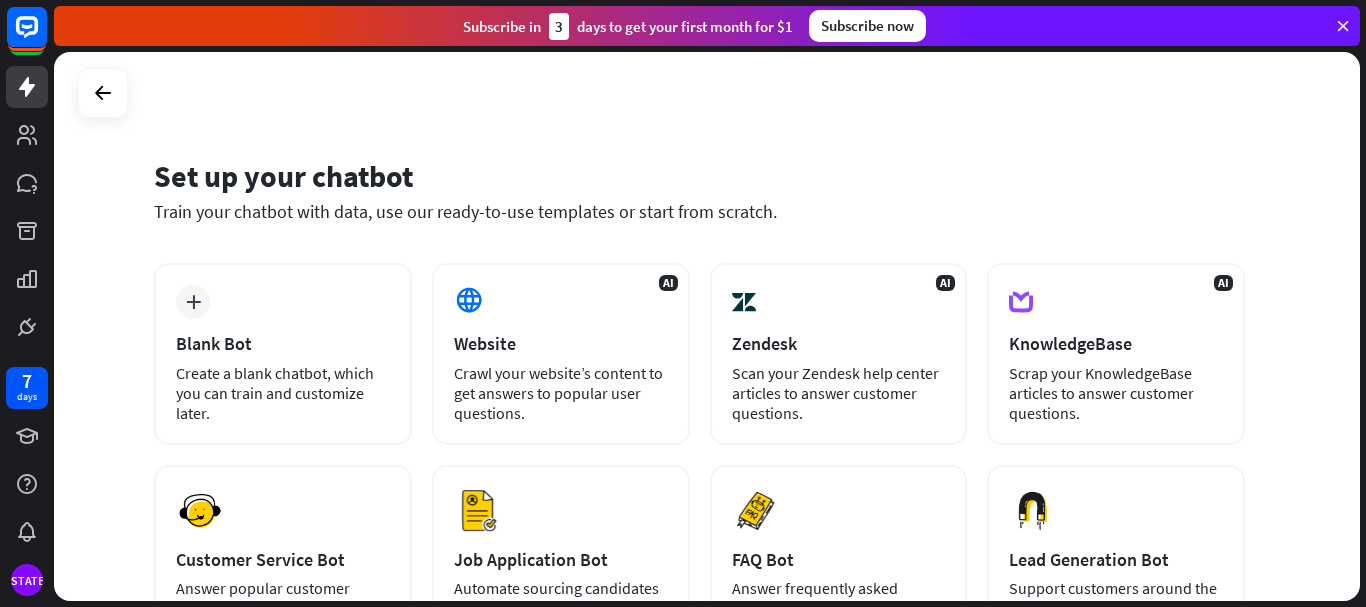 click at bounding box center (1343, 26) 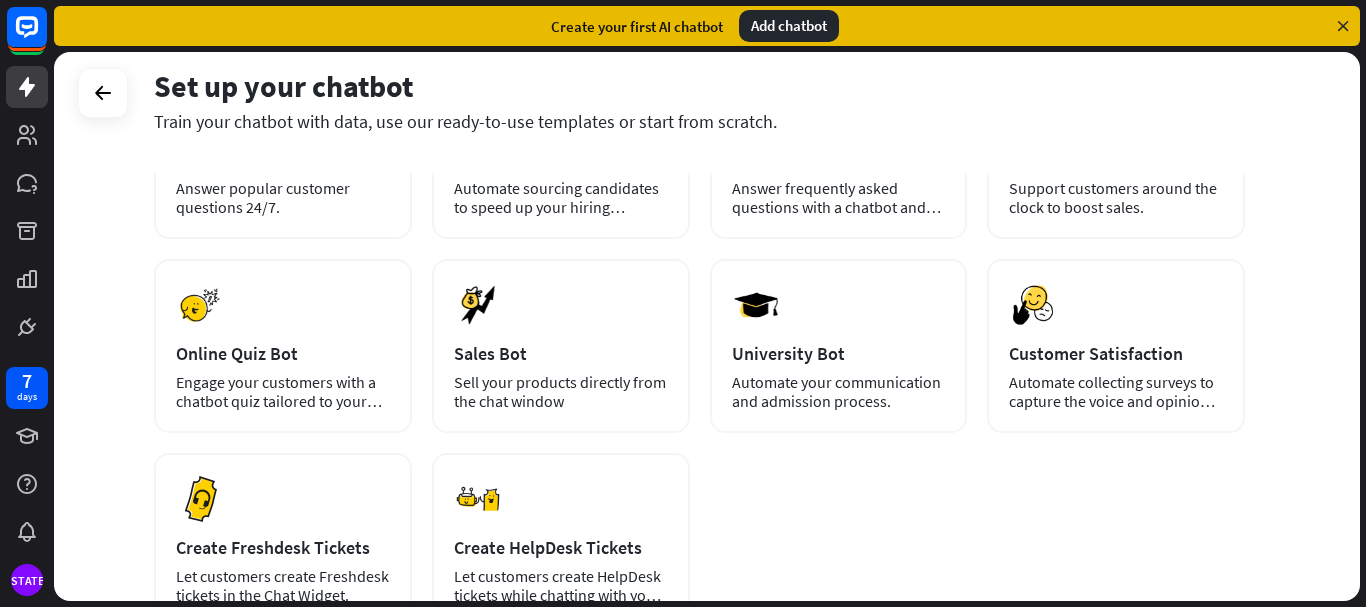 scroll, scrollTop: 500, scrollLeft: 0, axis: vertical 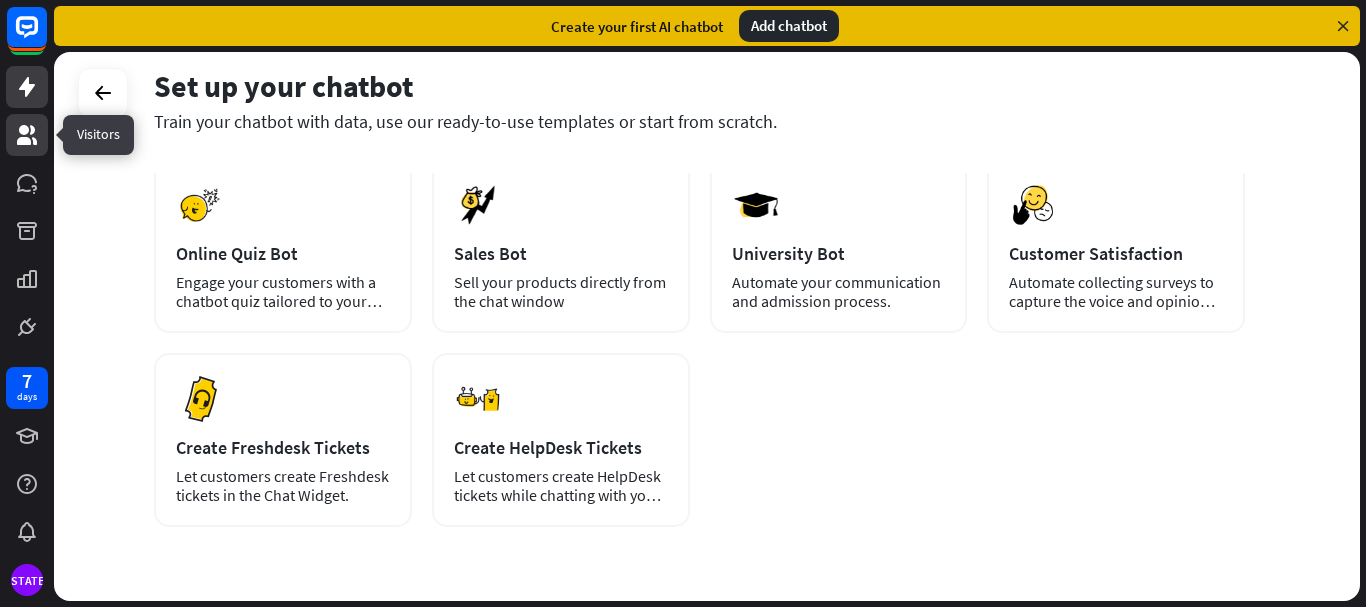 click at bounding box center [27, 135] 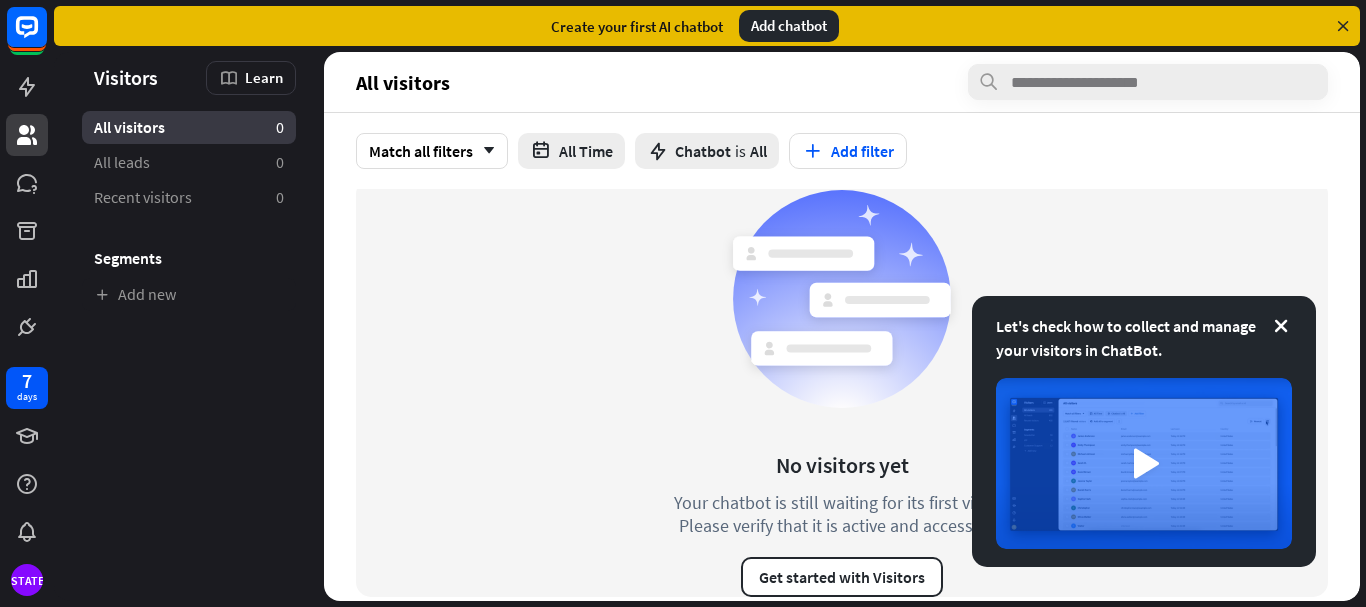 scroll, scrollTop: 26, scrollLeft: 0, axis: vertical 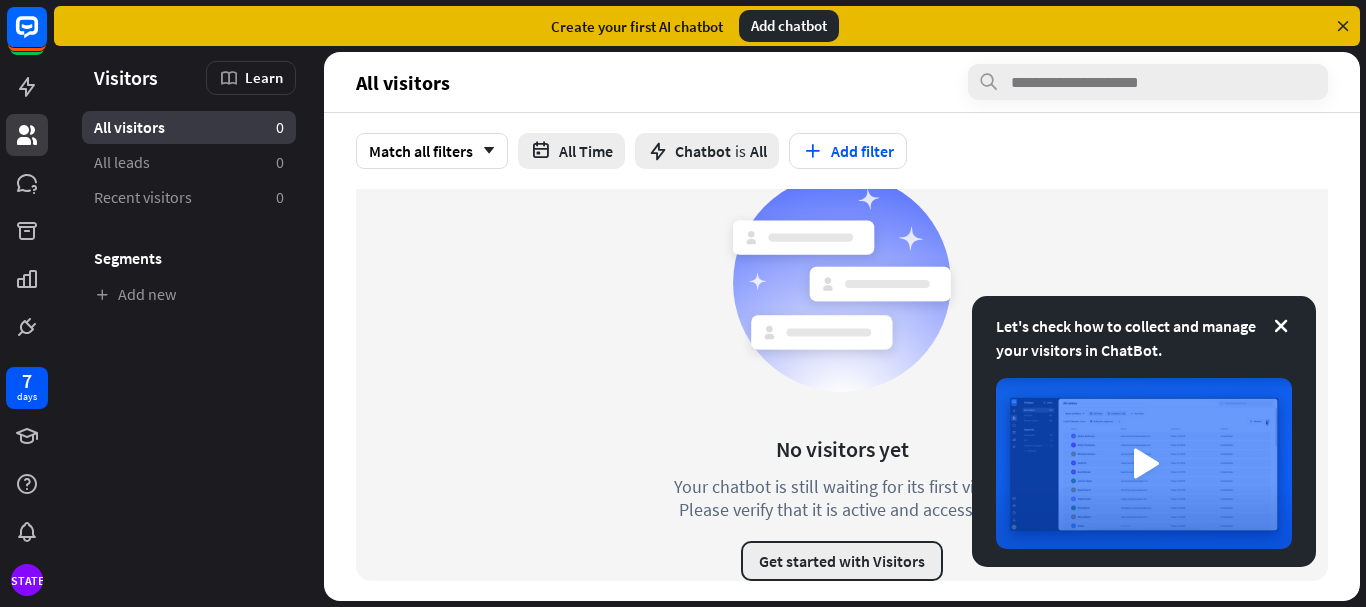 click on "Get started with Visitors" at bounding box center [842, 561] 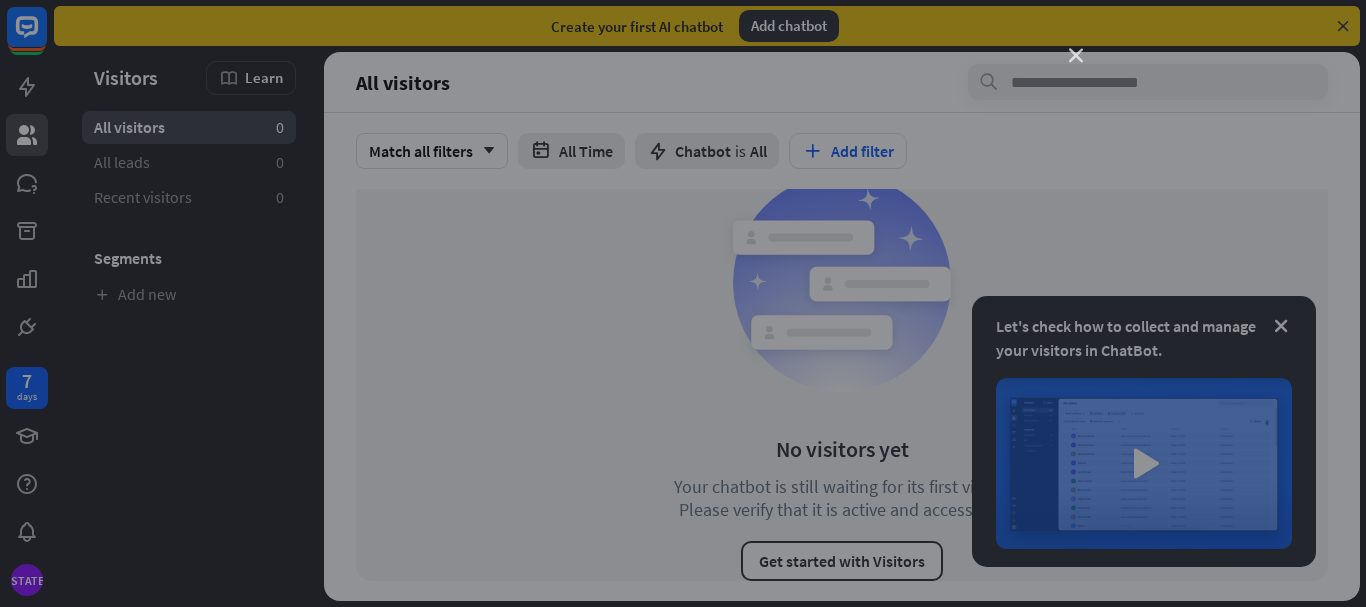 click on "close" at bounding box center [1076, 56] 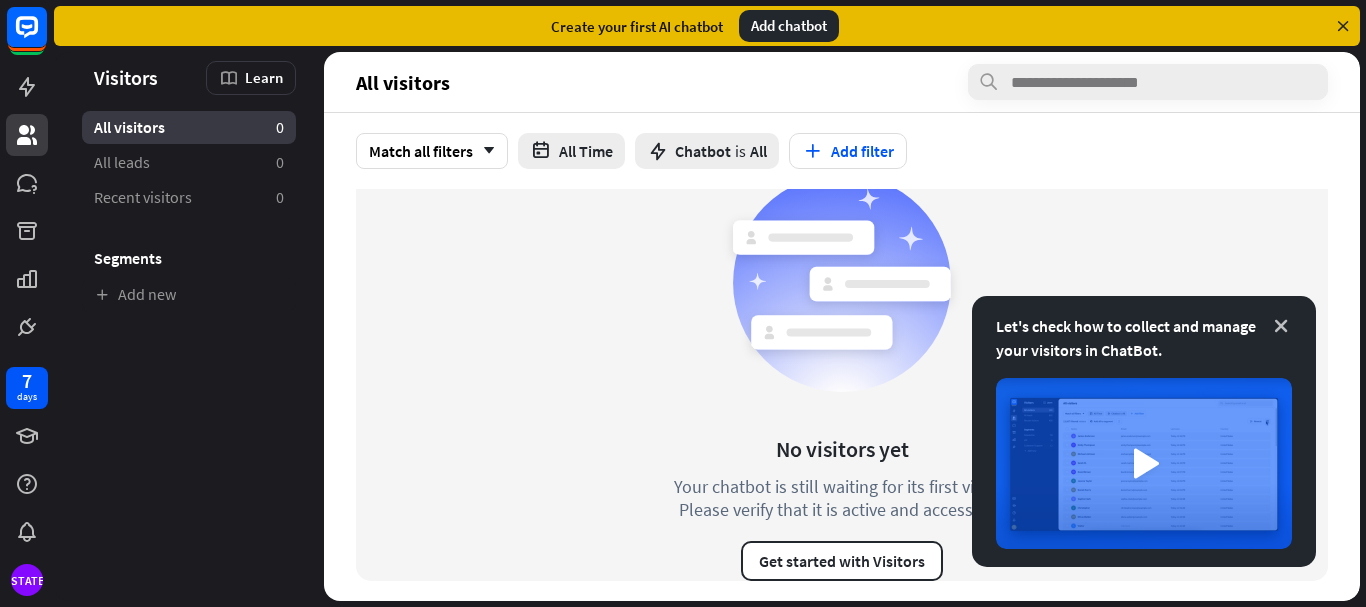 click at bounding box center (1281, 326) 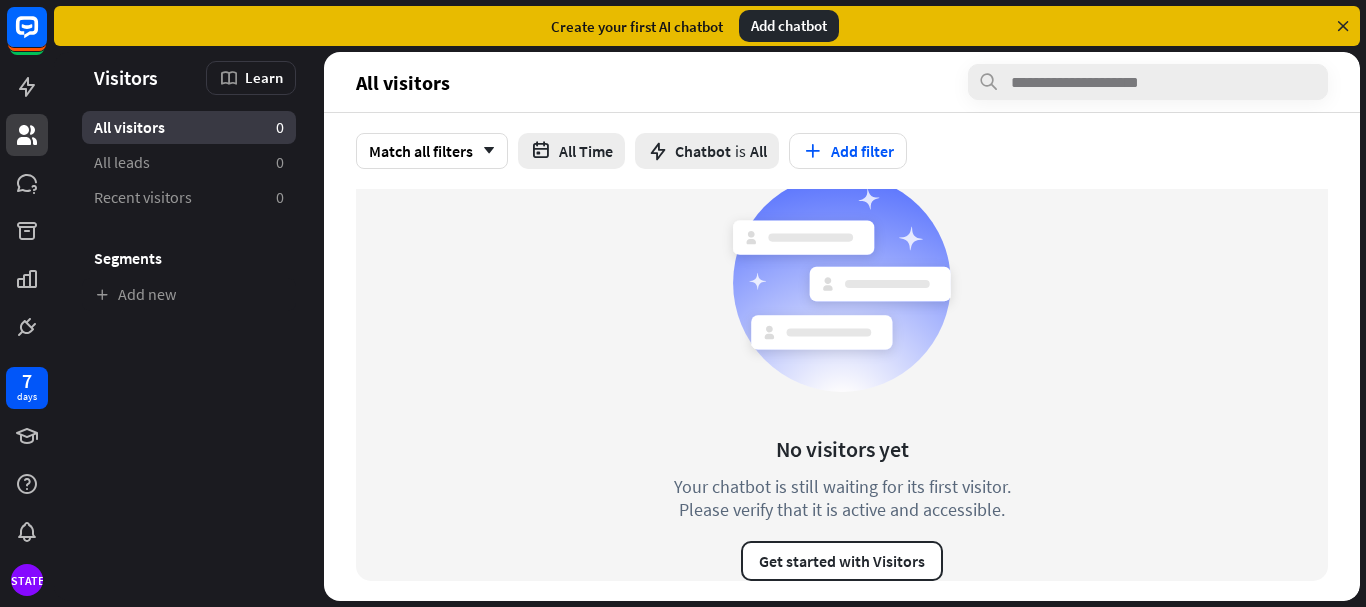 click on "Segments" at bounding box center (189, 258) 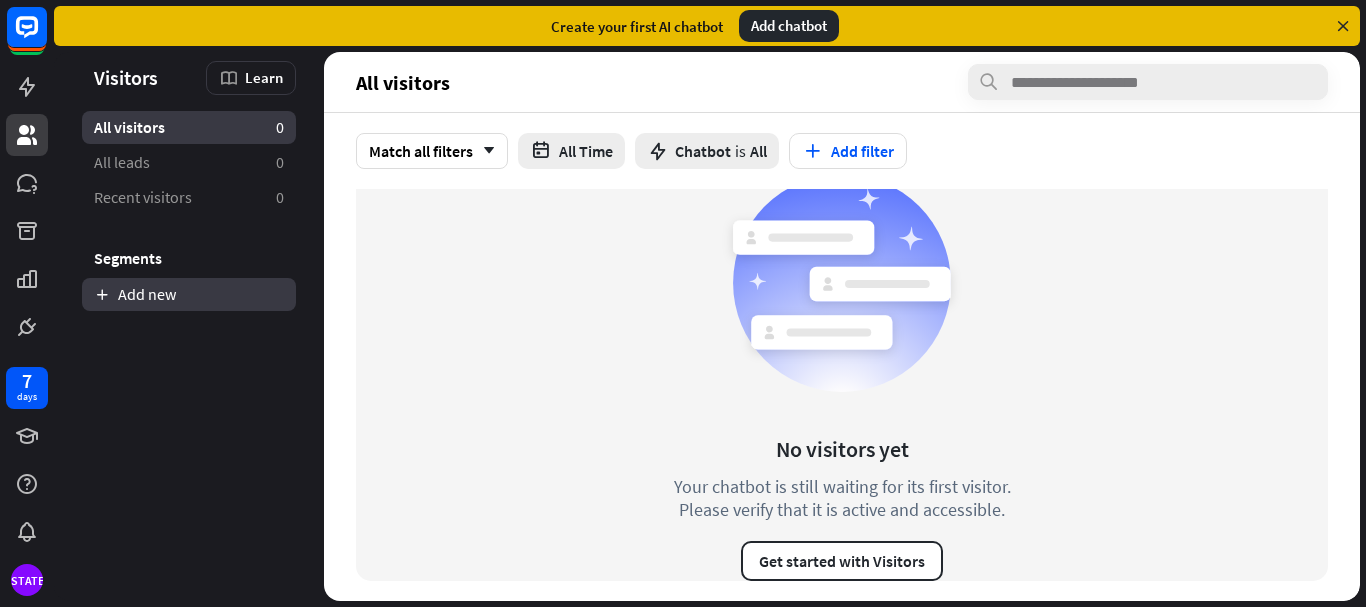 click on "Add new" at bounding box center [189, 294] 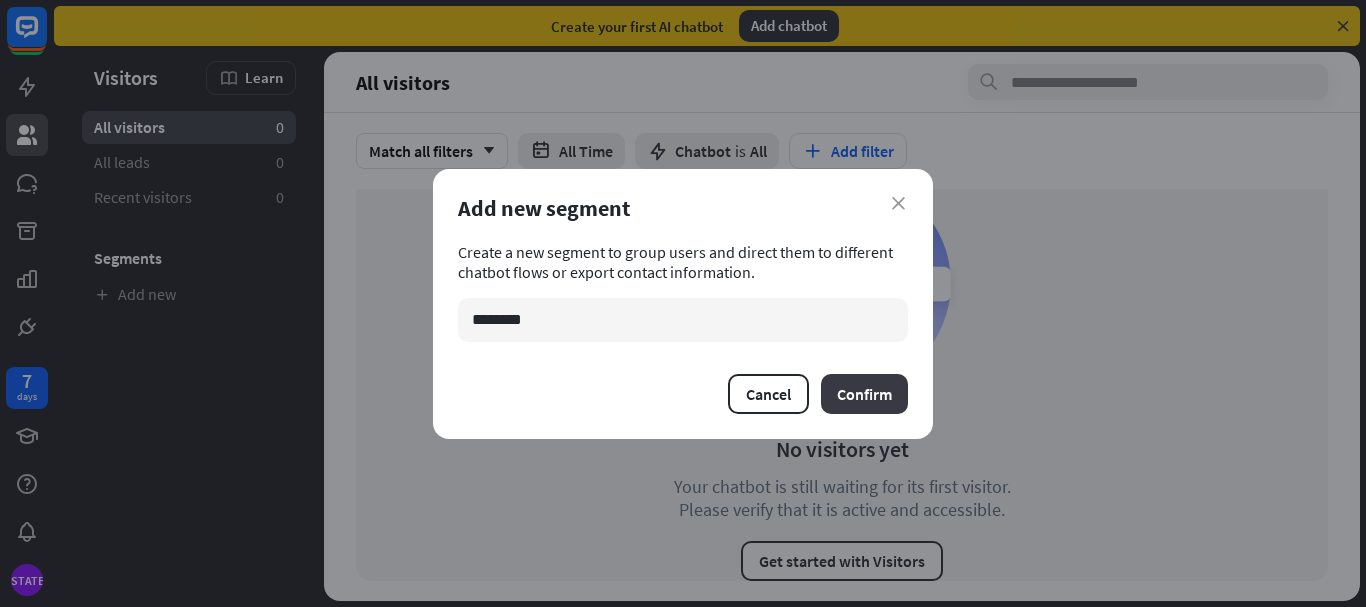 type on "********" 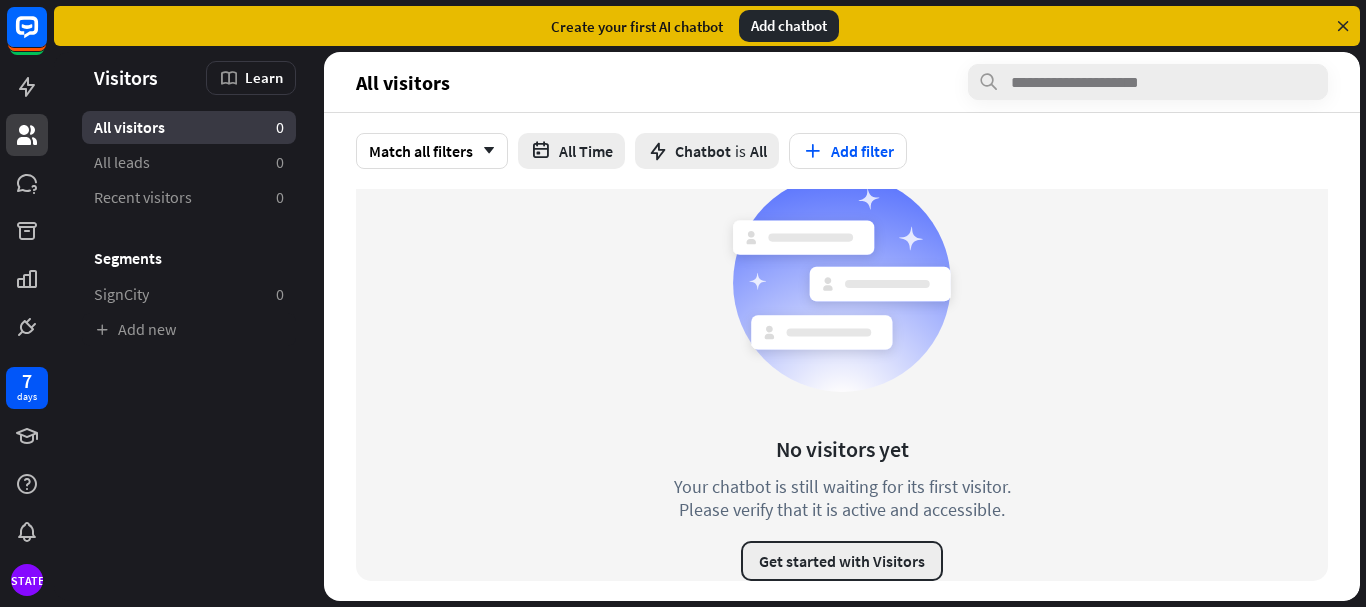 click on "Get started with Visitors" at bounding box center [842, 561] 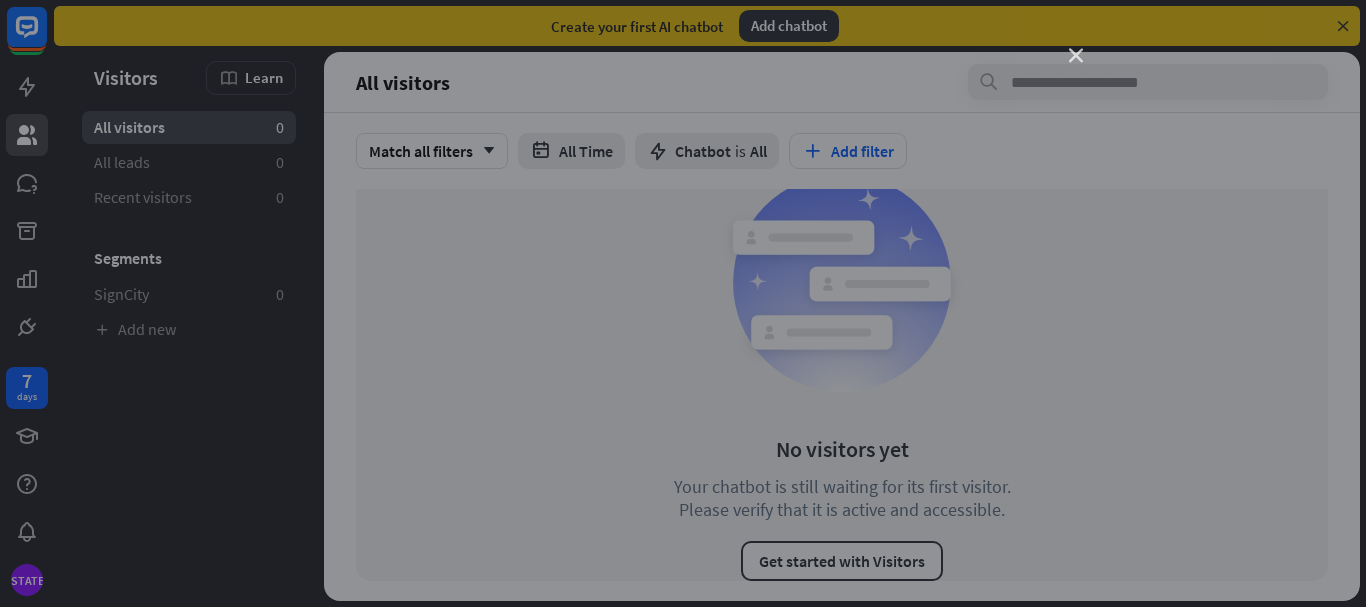 click on "close" at bounding box center [1076, 56] 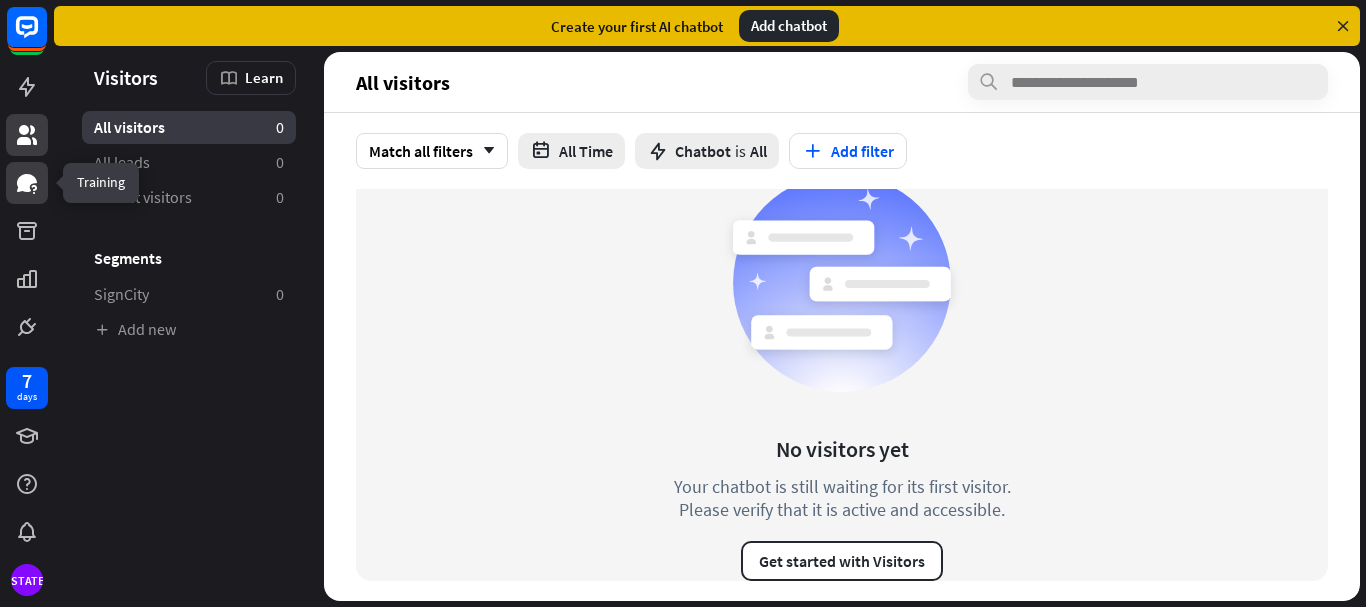 click 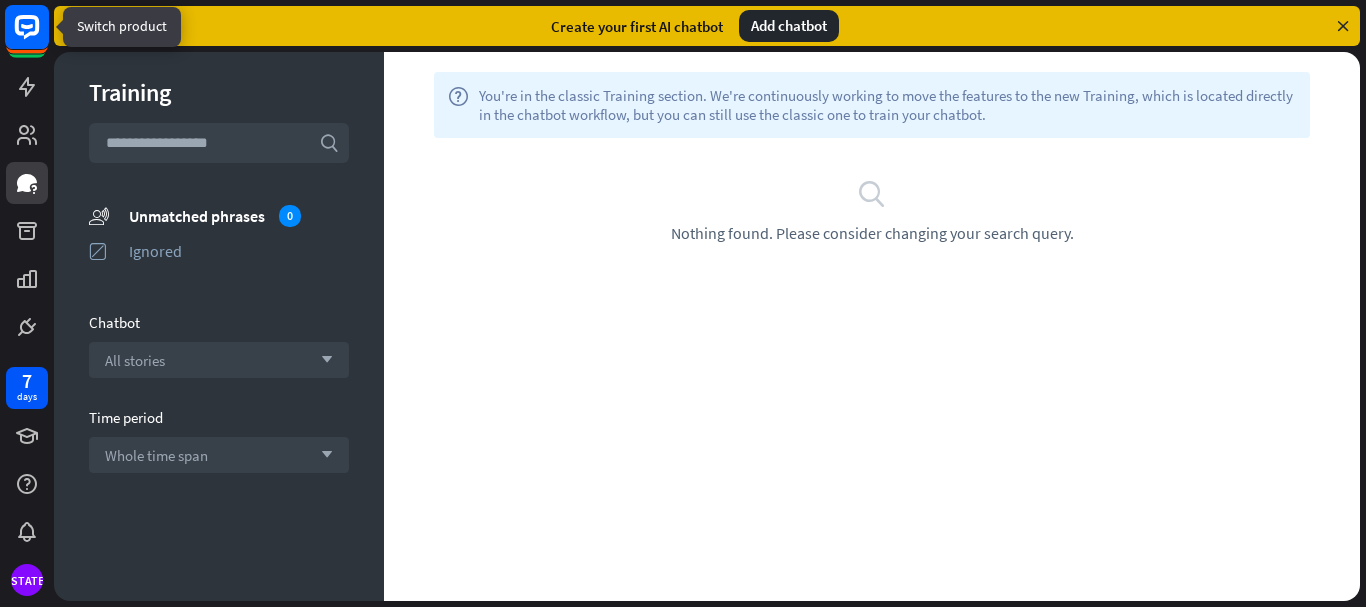 click 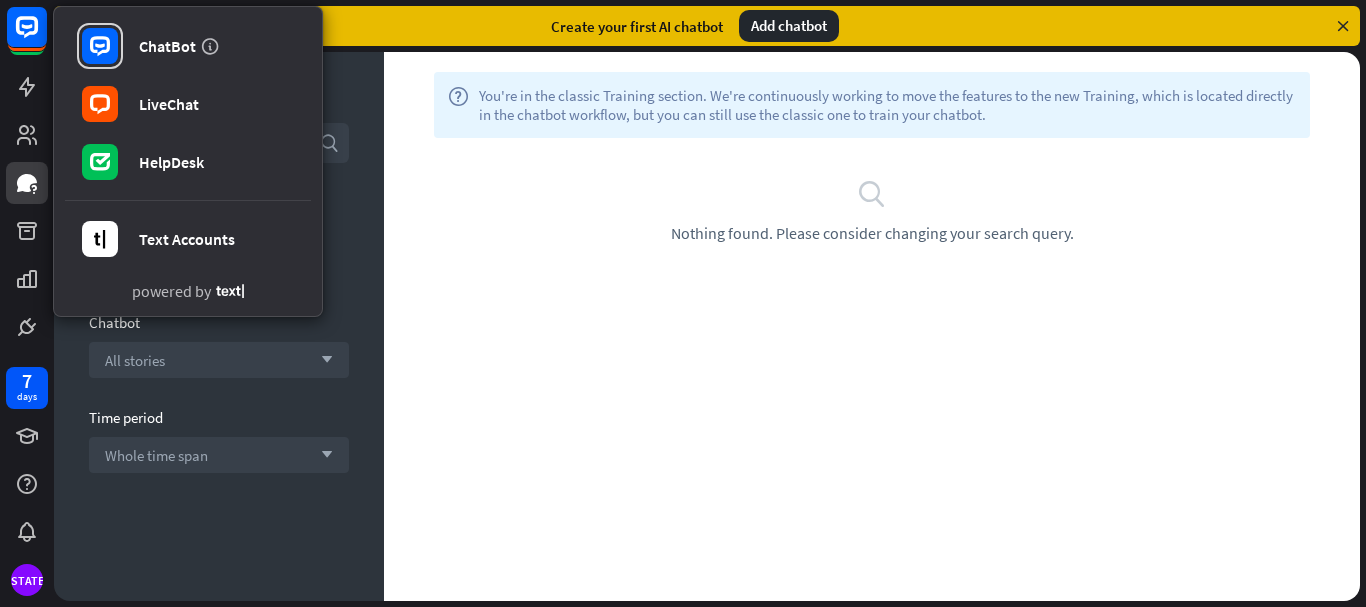 click on "search
Nothing found. Please consider changing your search query." at bounding box center (872, 210) 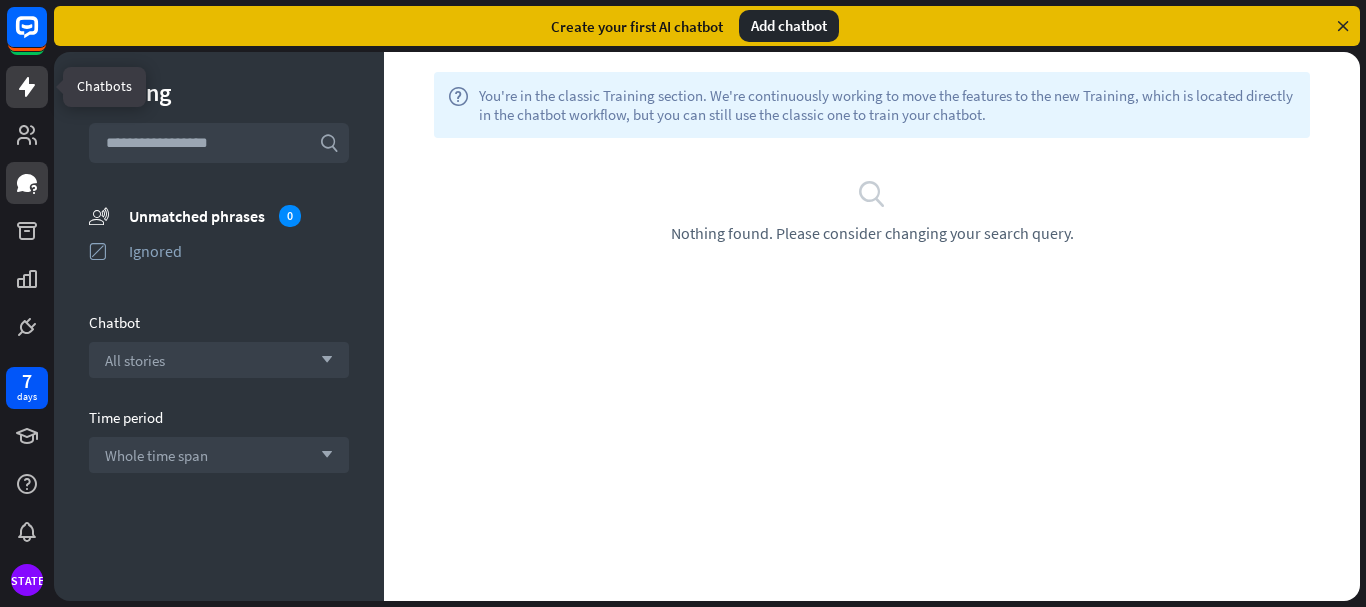 click 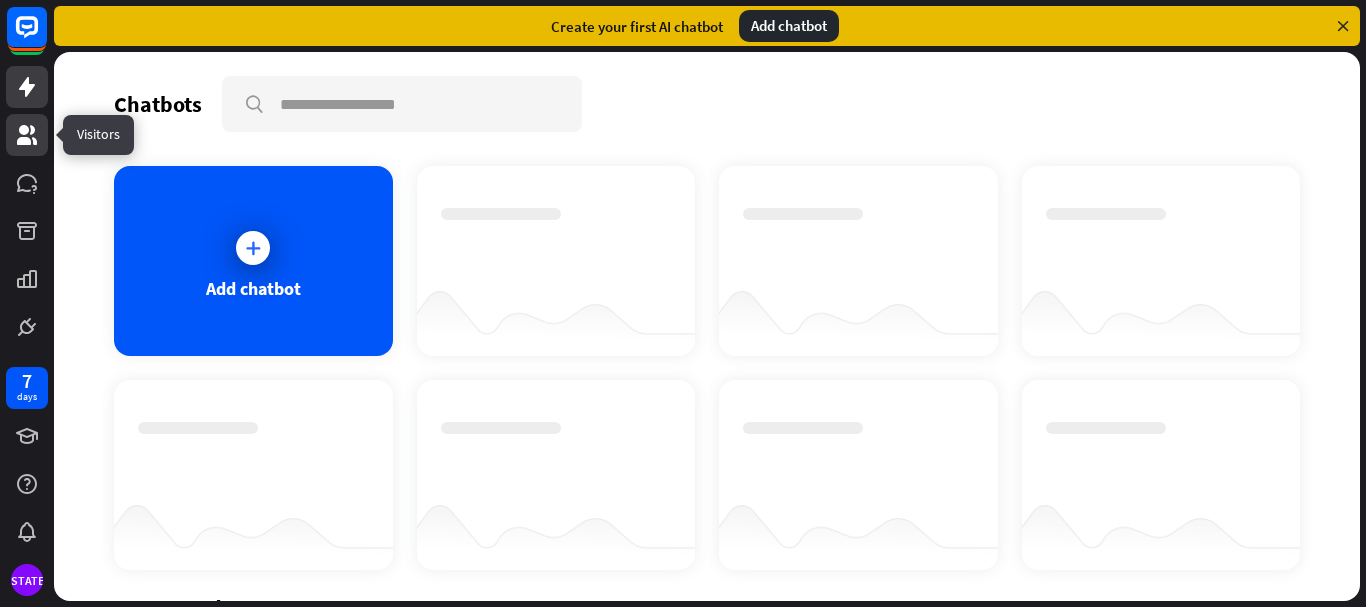 click 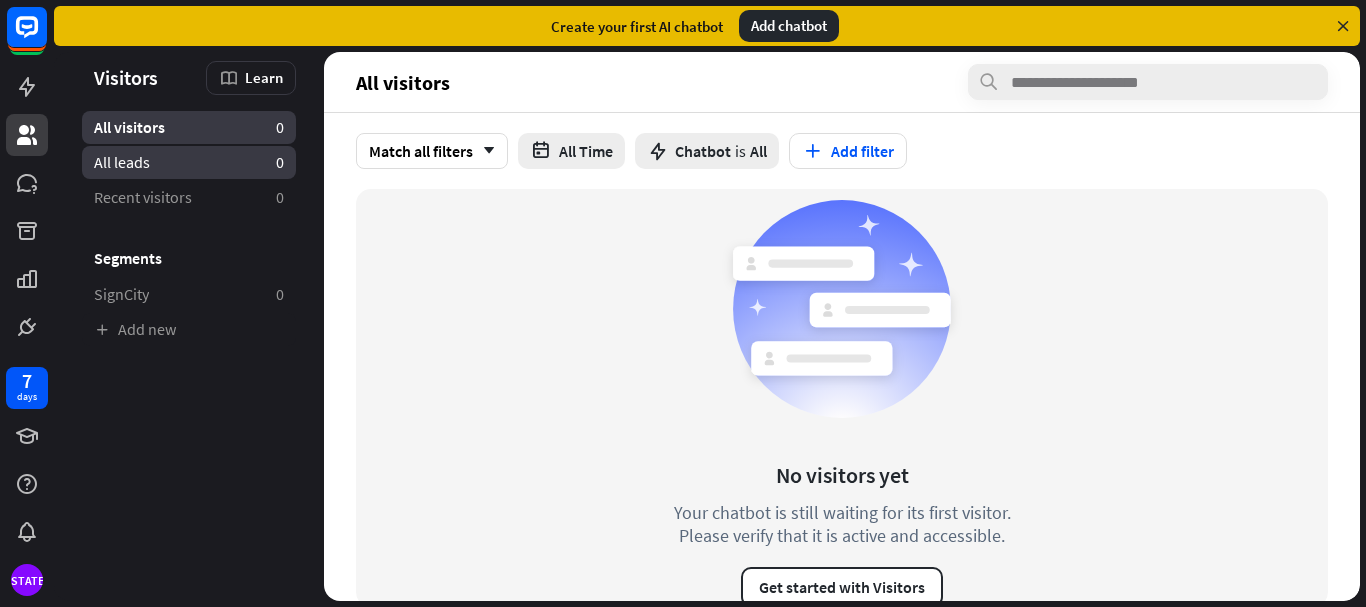click on "All leads" at bounding box center [122, 162] 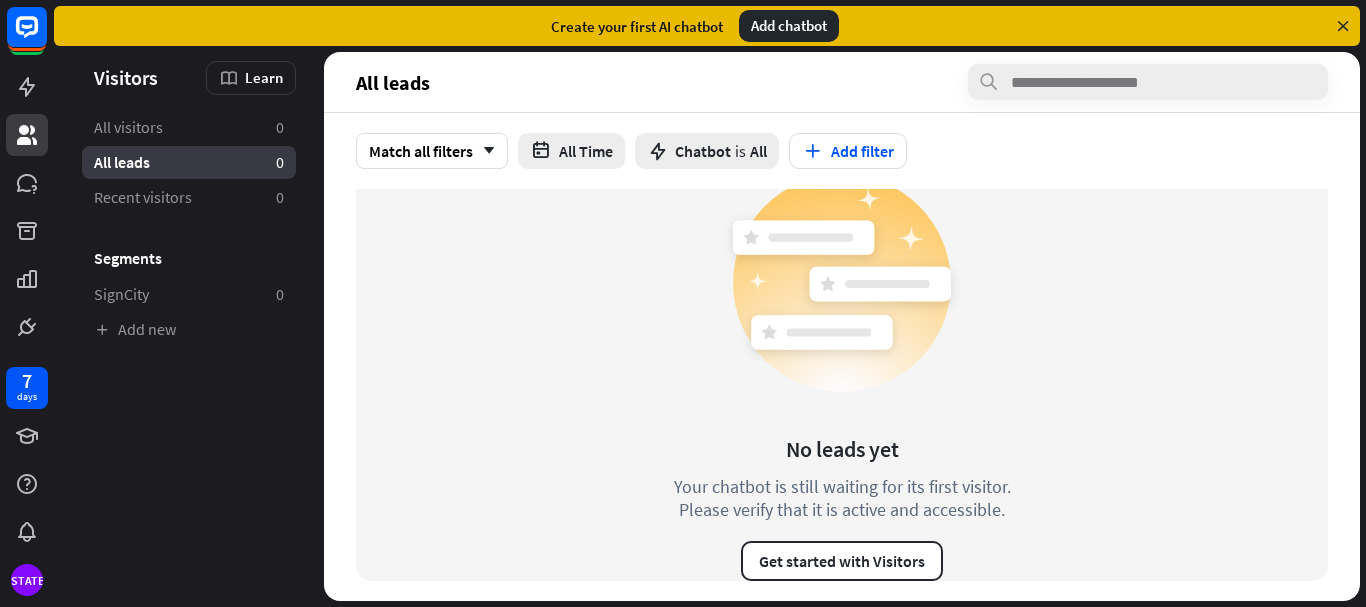 scroll, scrollTop: 0, scrollLeft: 0, axis: both 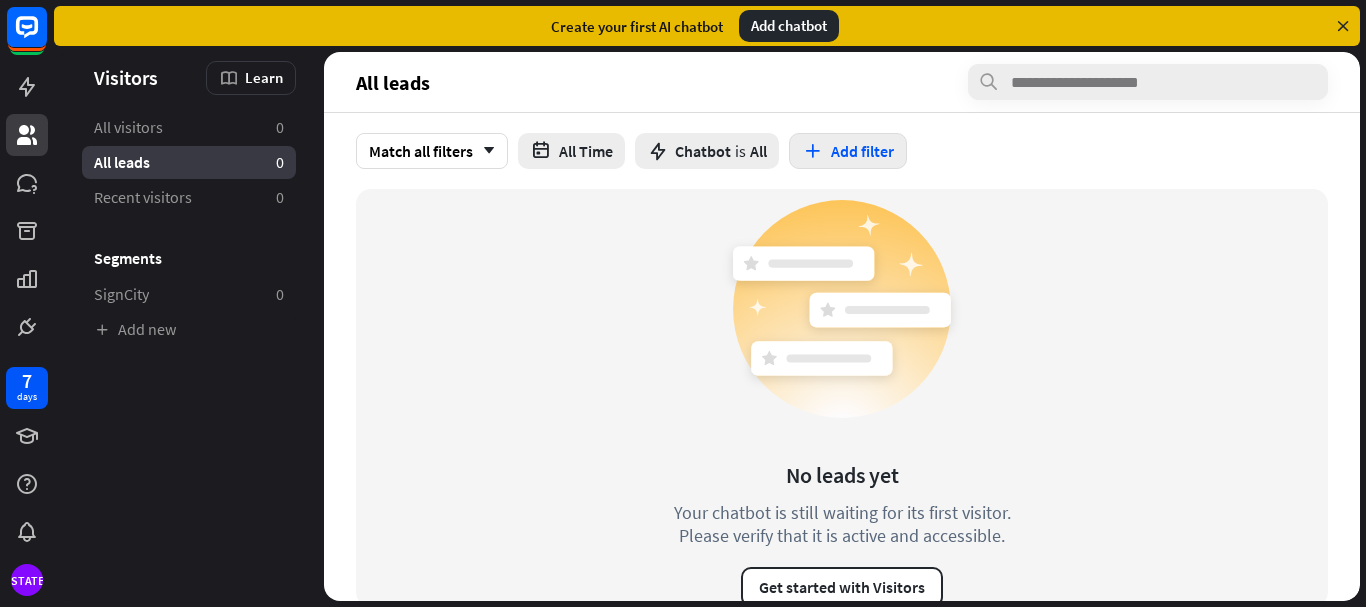 click on "Add filter" at bounding box center [848, 151] 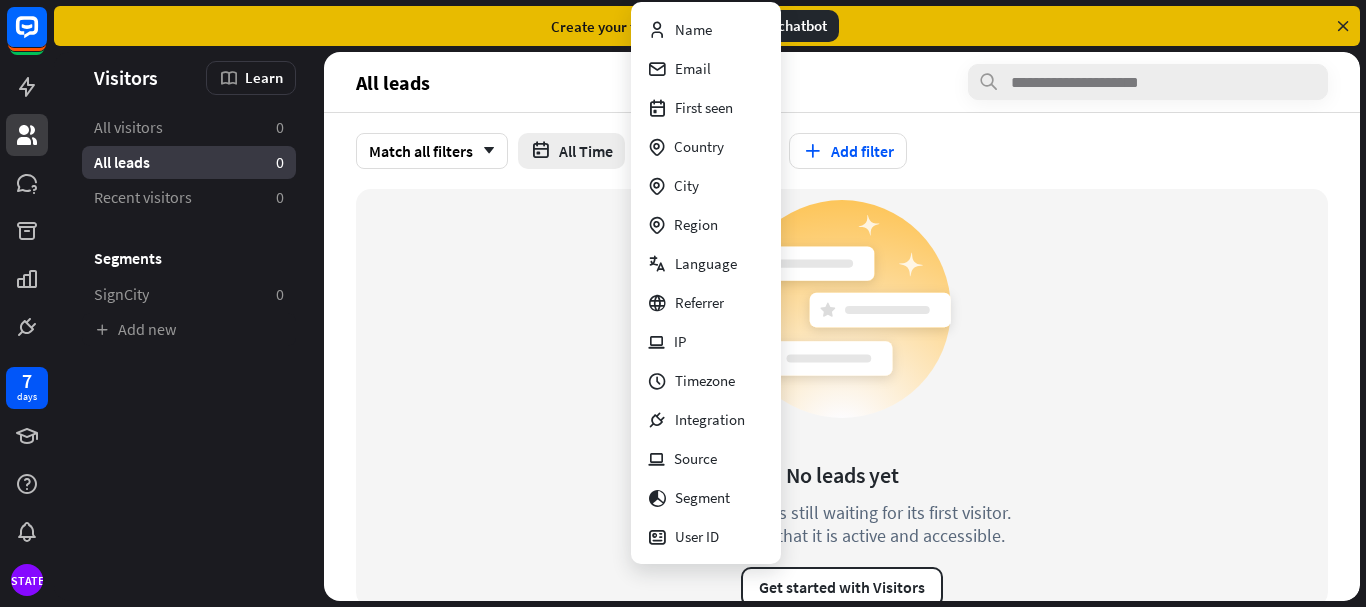 click on "No leads yet
Your chatbot is still waiting for its first visitor.
Please verify that it is active and accessible.
Get started with Visitors" at bounding box center [842, 398] 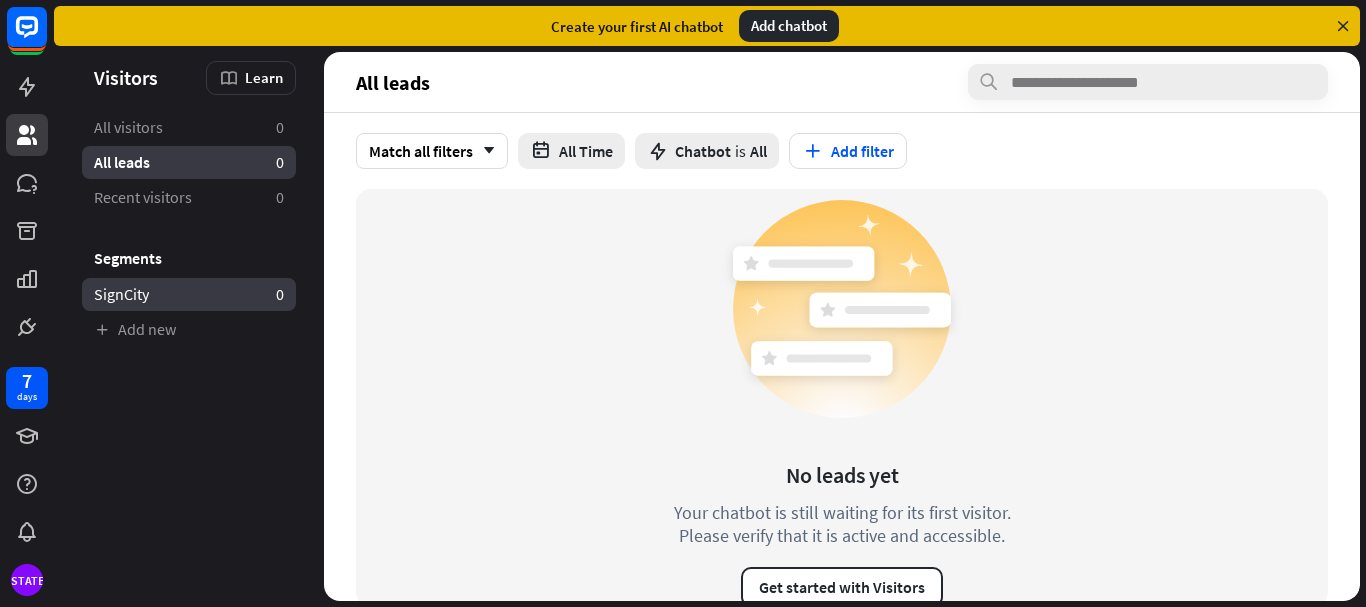 click on "SignCity" at bounding box center (121, 294) 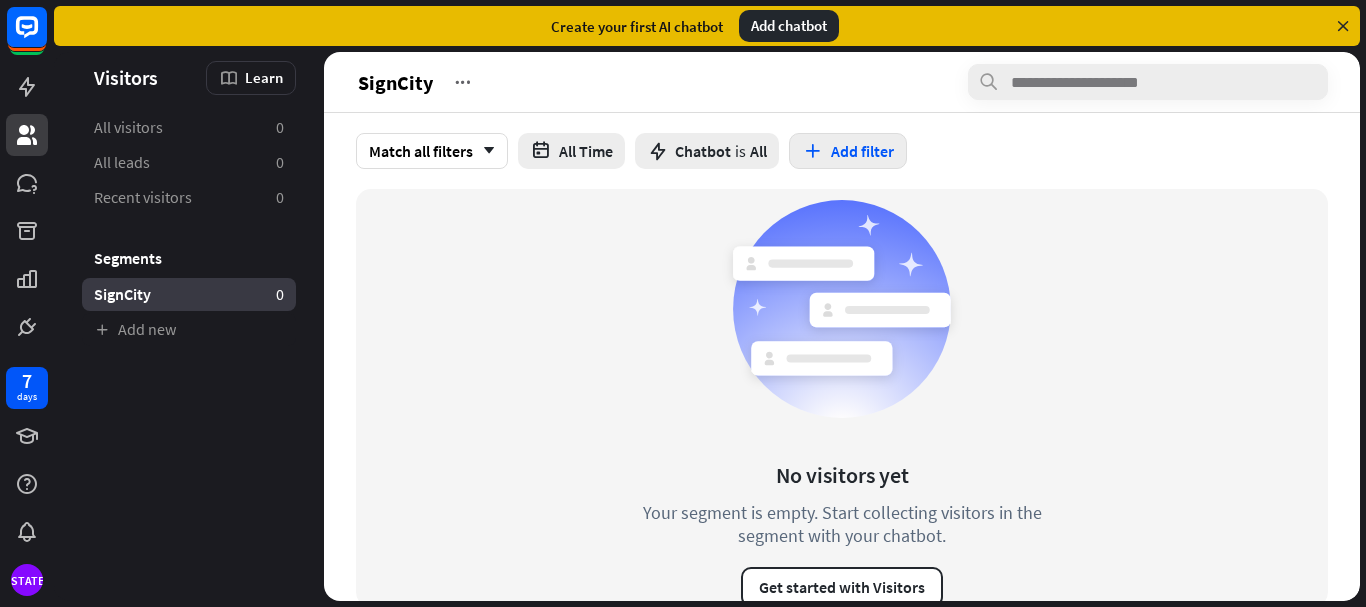 click on "Add filter" at bounding box center [848, 151] 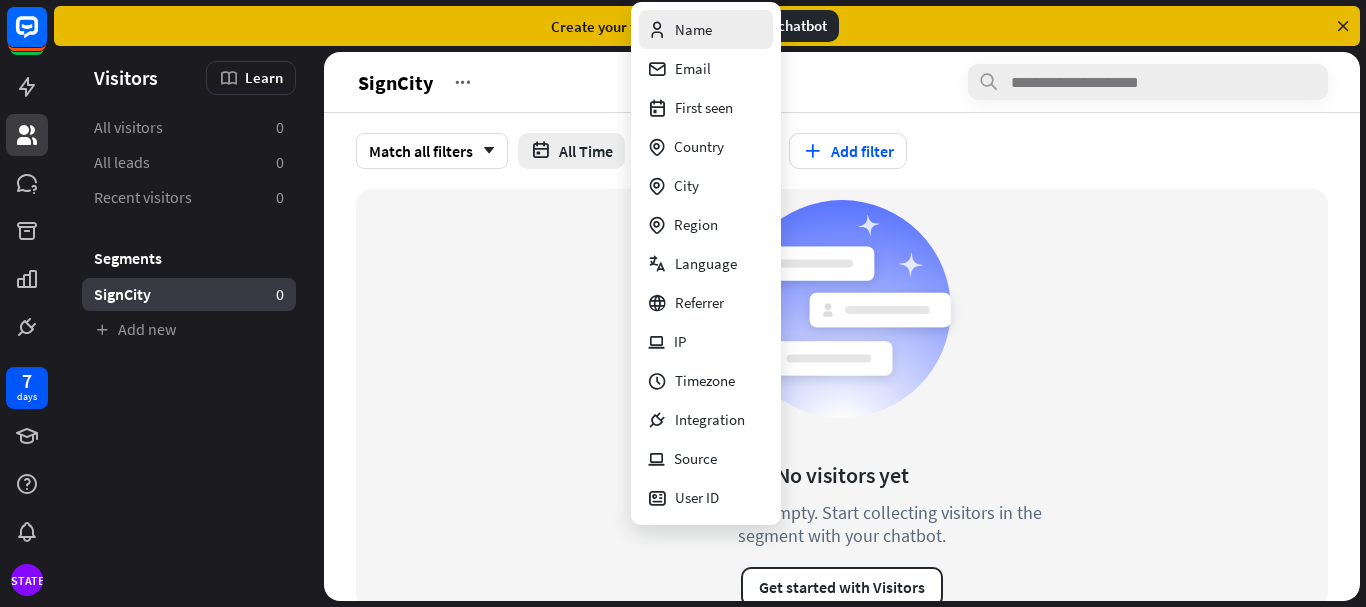 click on "Name" at bounding box center (679, 29) 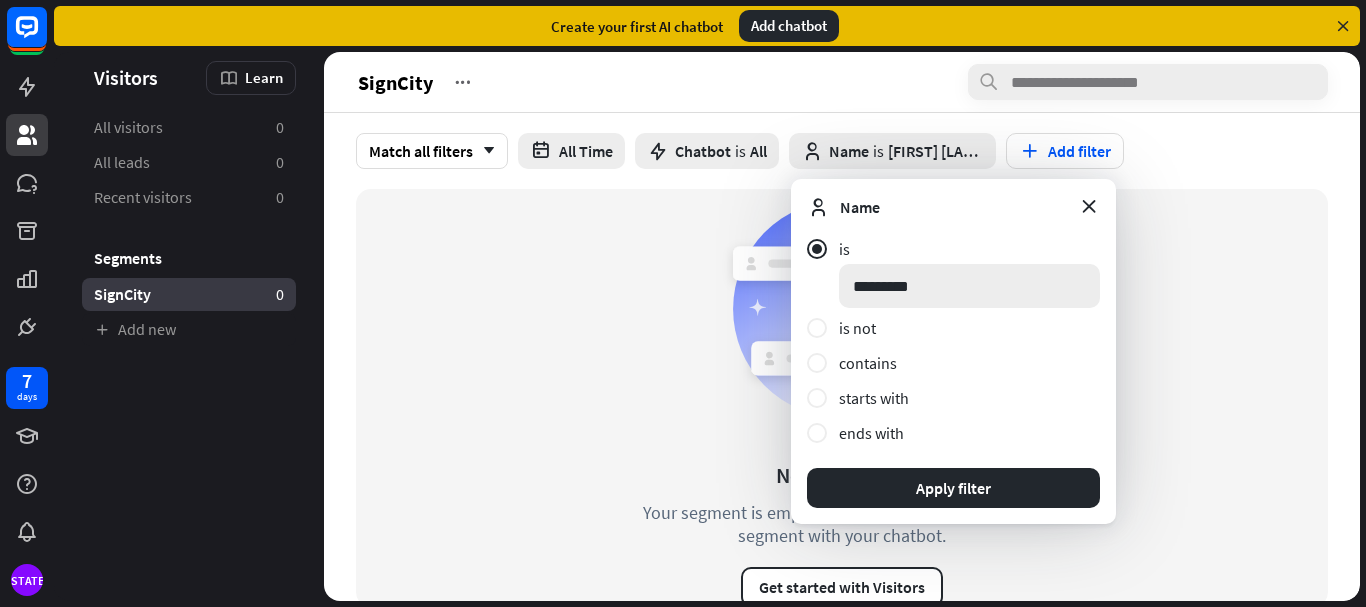 type on "**********" 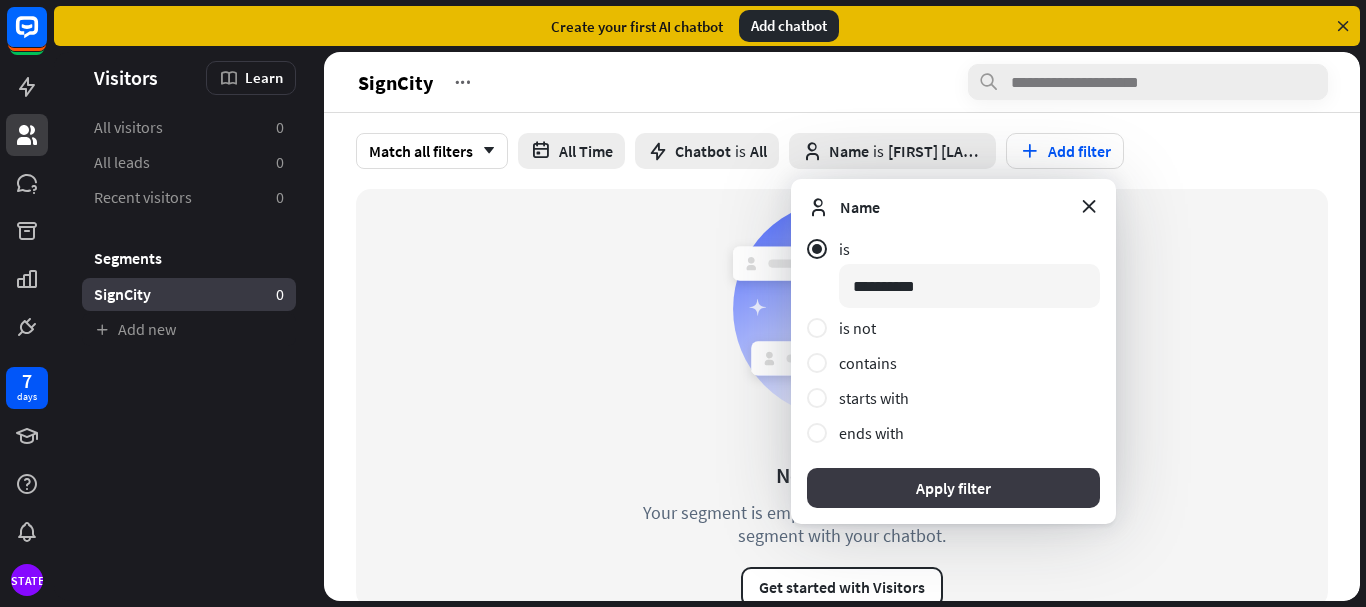 click on "Apply filter" at bounding box center (953, 488) 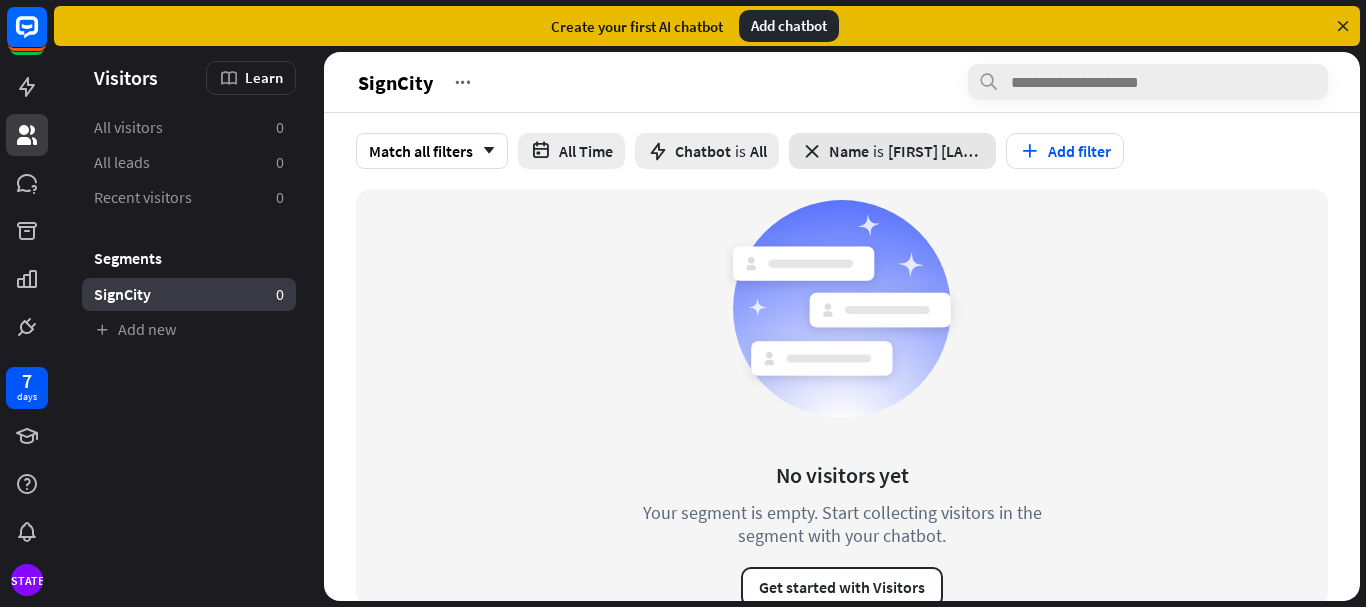 click on "Name" at bounding box center (849, 151) 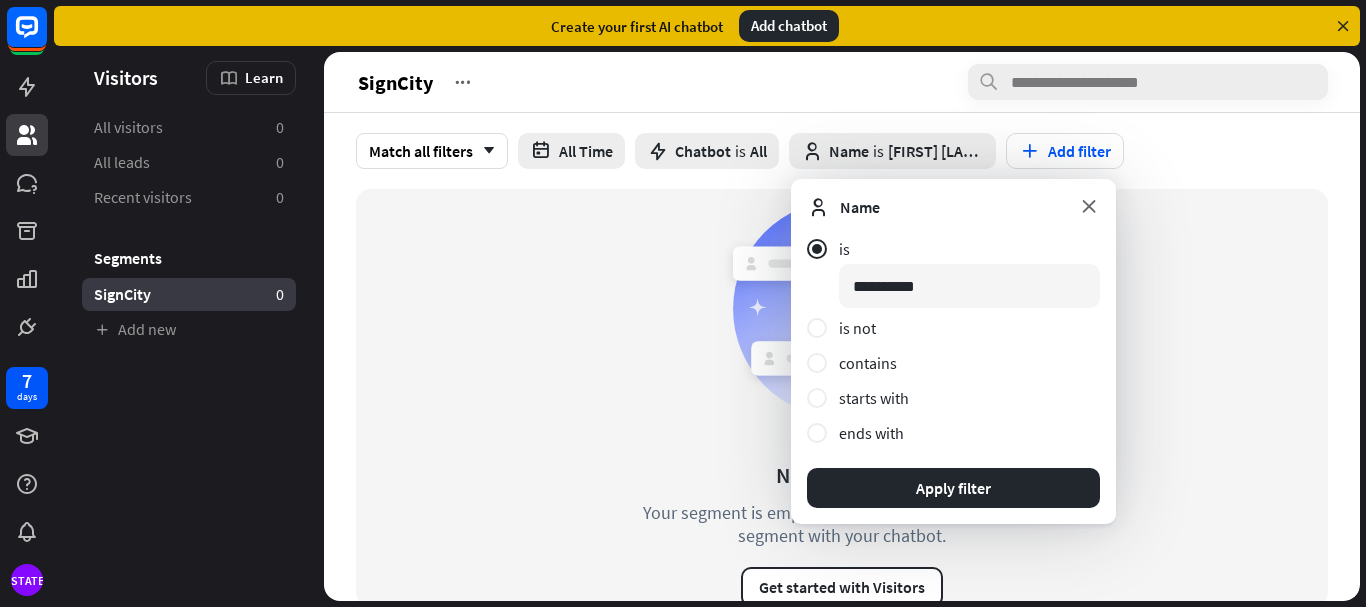 click at bounding box center (1089, 206) 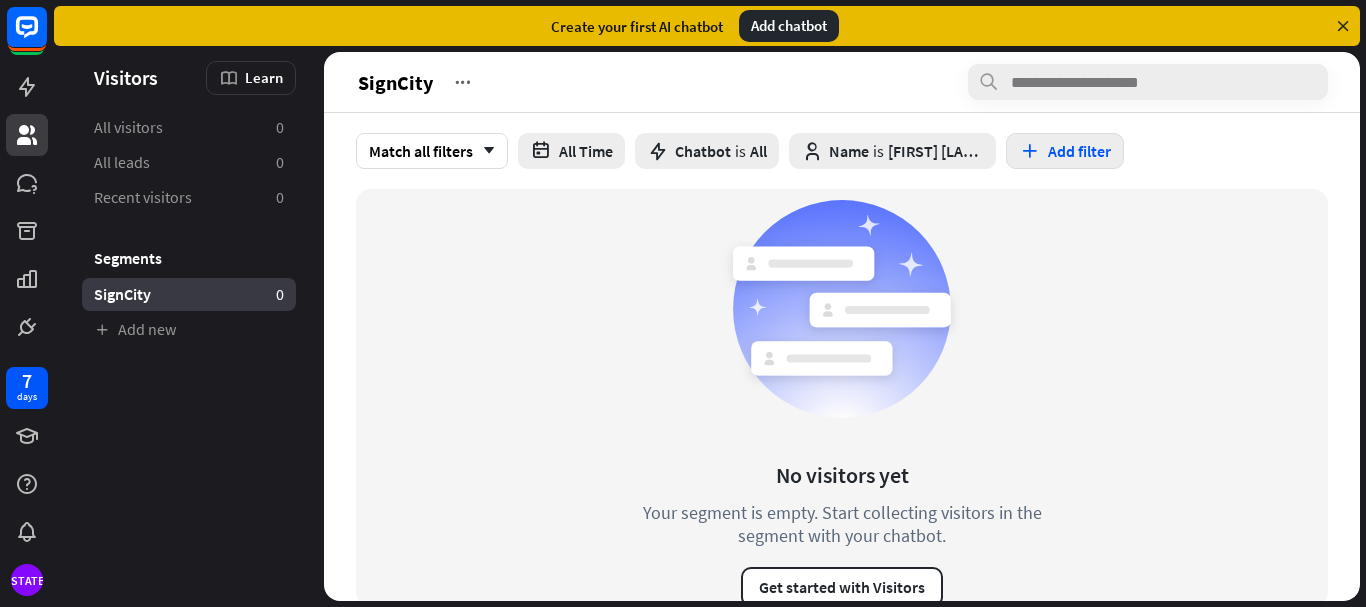 click on "Add filter" at bounding box center [1065, 151] 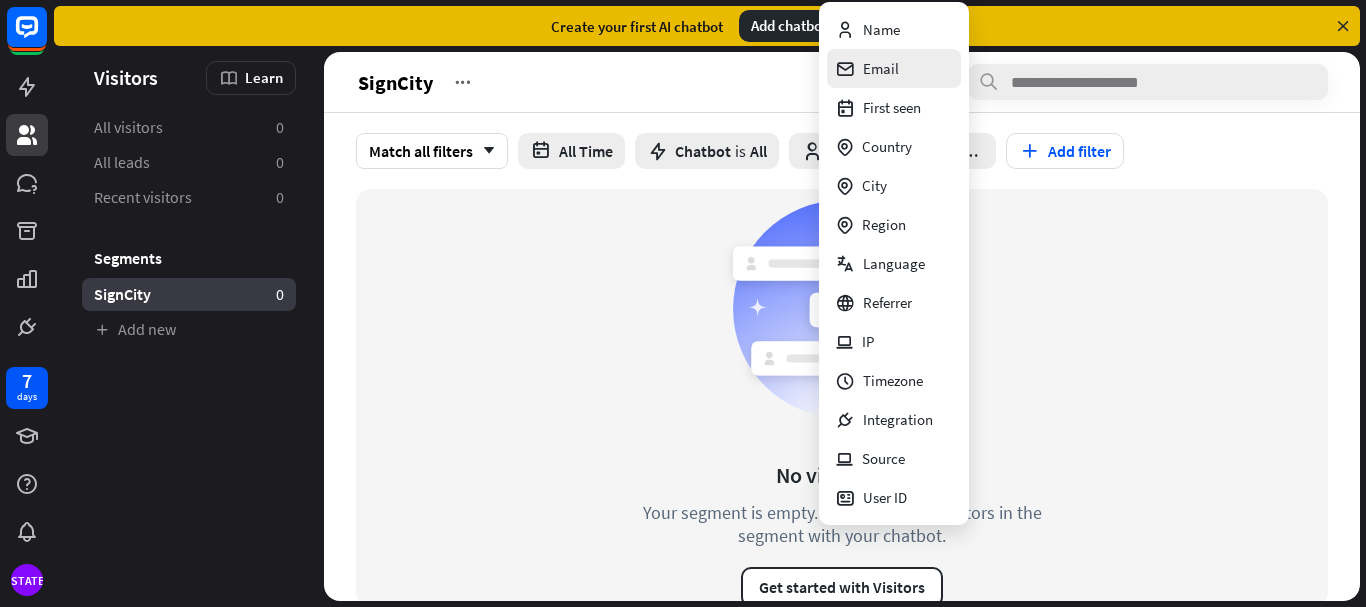 click on "Email" at bounding box center (894, 68) 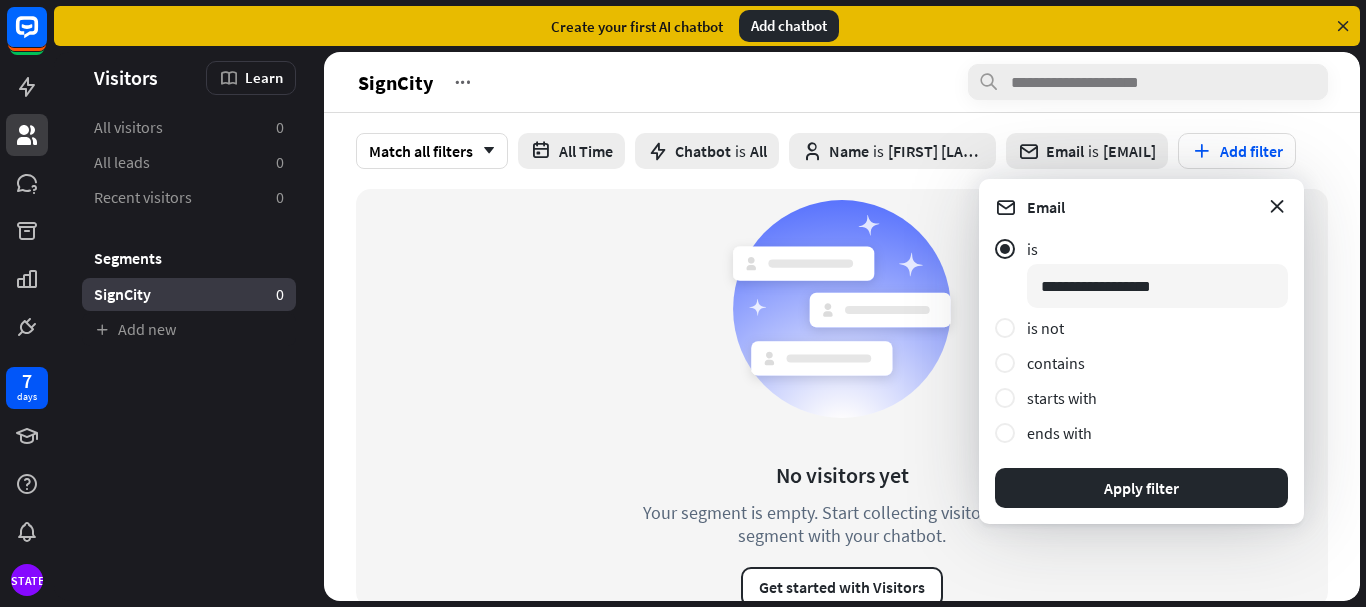 type on "**********" 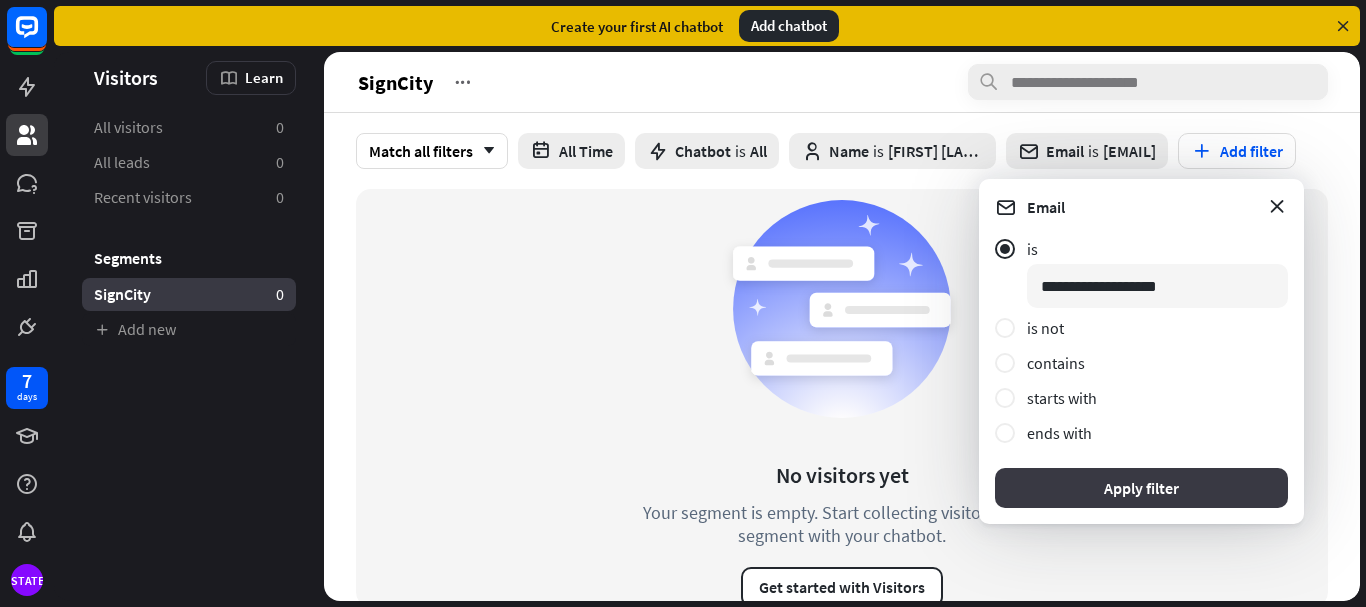 click on "Apply filter" at bounding box center (1141, 488) 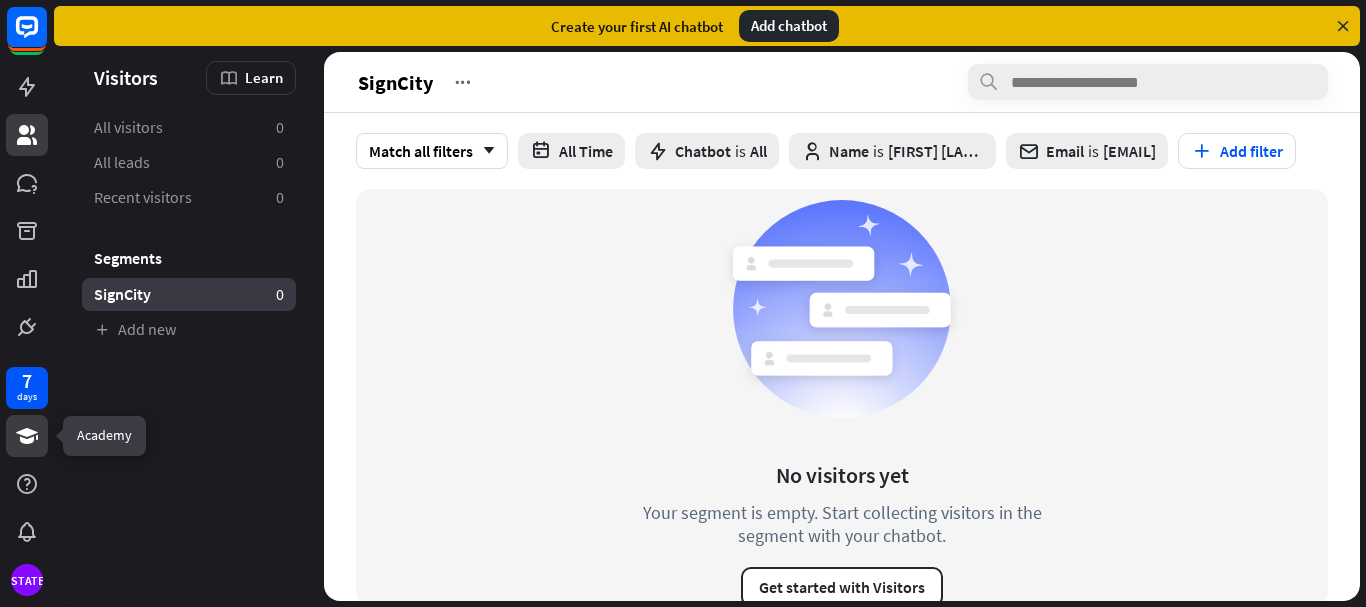 click 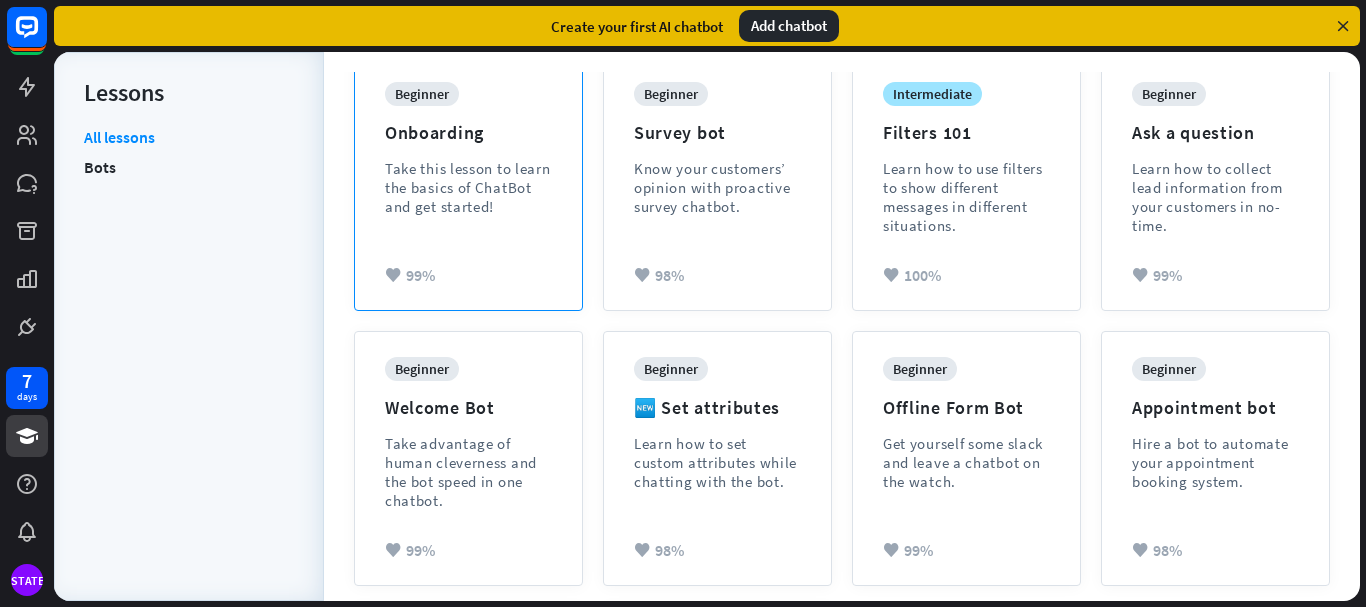 scroll, scrollTop: 0, scrollLeft: 0, axis: both 